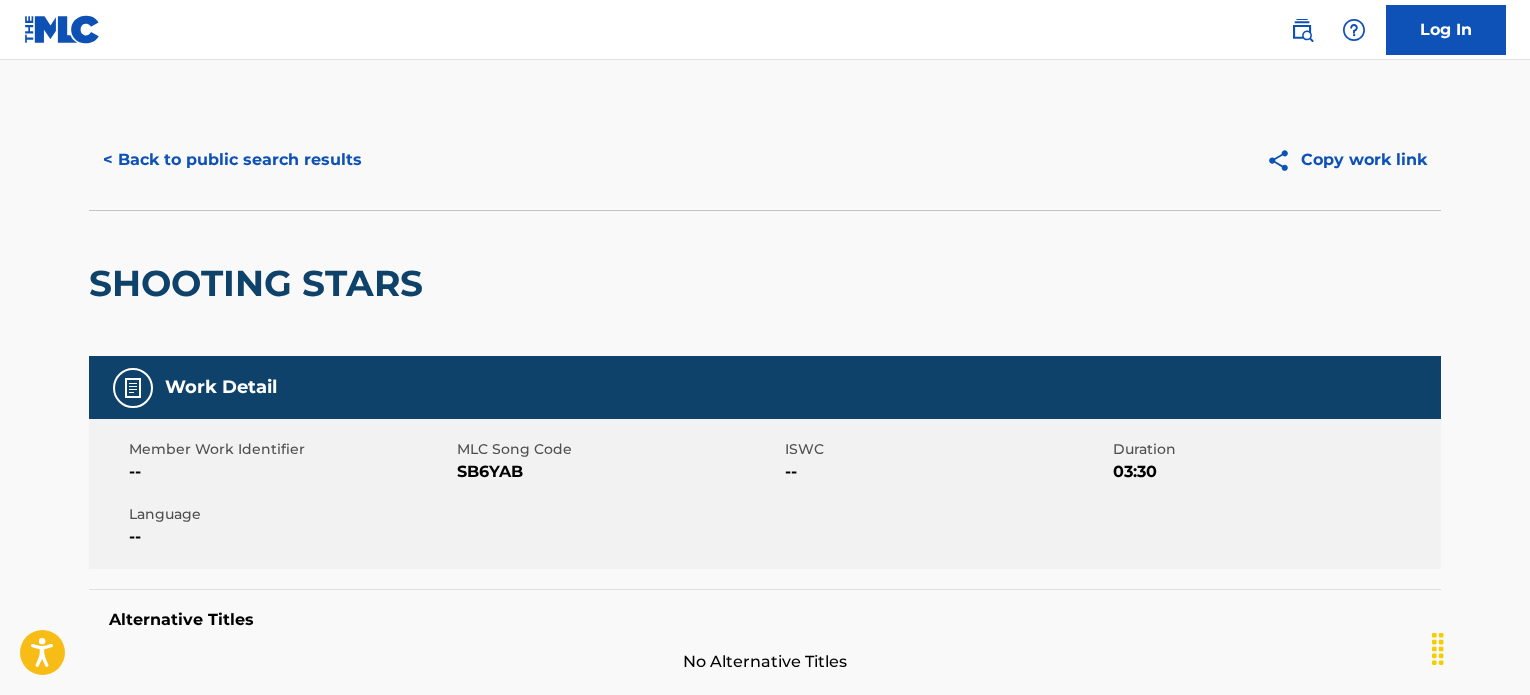 scroll, scrollTop: 0, scrollLeft: 0, axis: both 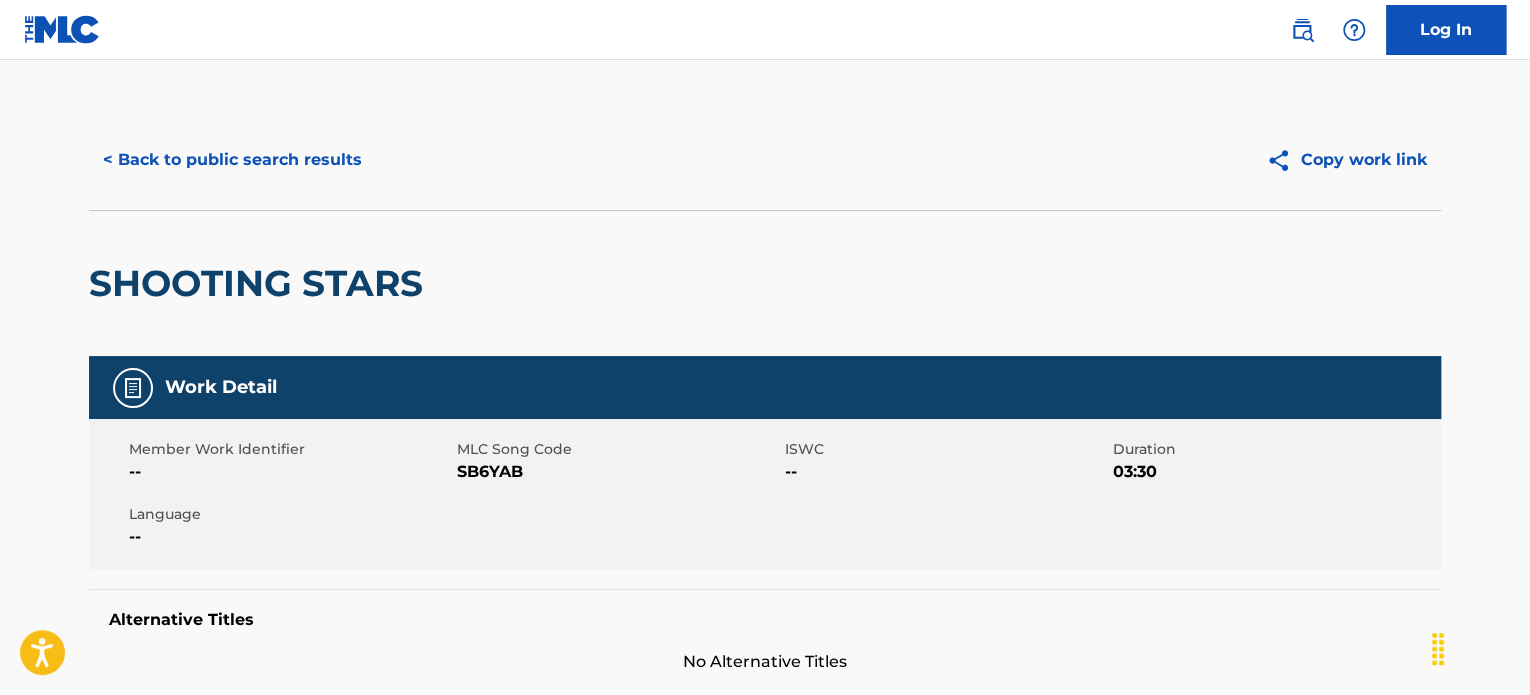 click on "< Back to public search results" at bounding box center [232, 160] 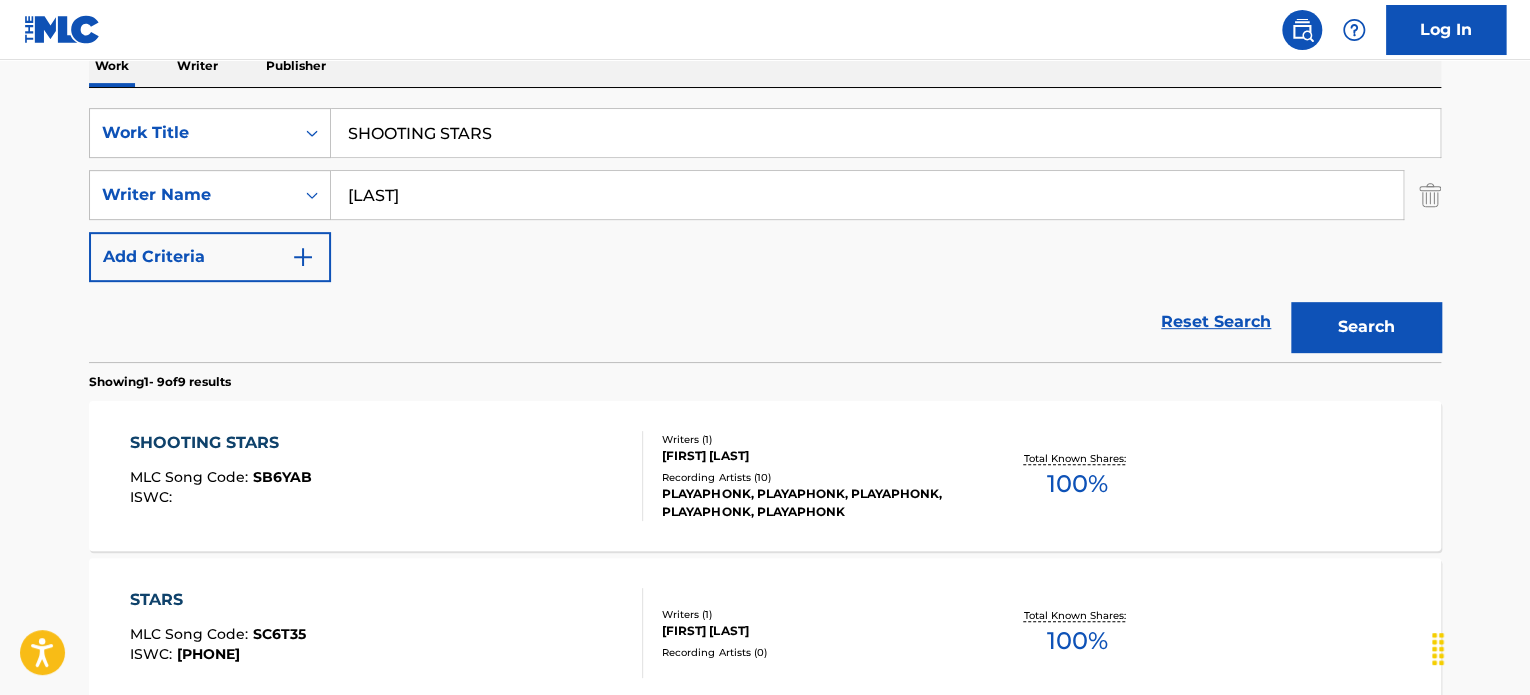 drag, startPoint x: 497, startPoint y: 166, endPoint x: 509, endPoint y: 143, distance: 25.942244 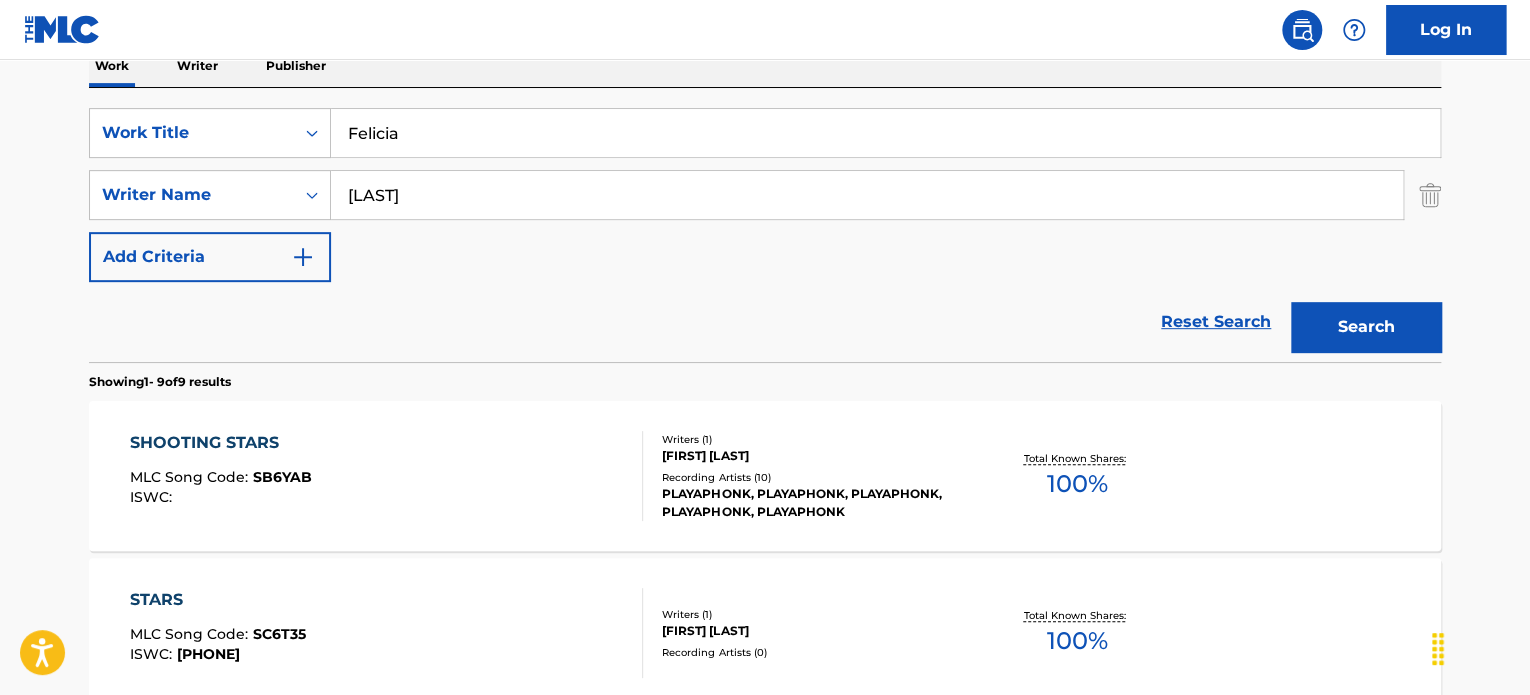 type on "Felicia" 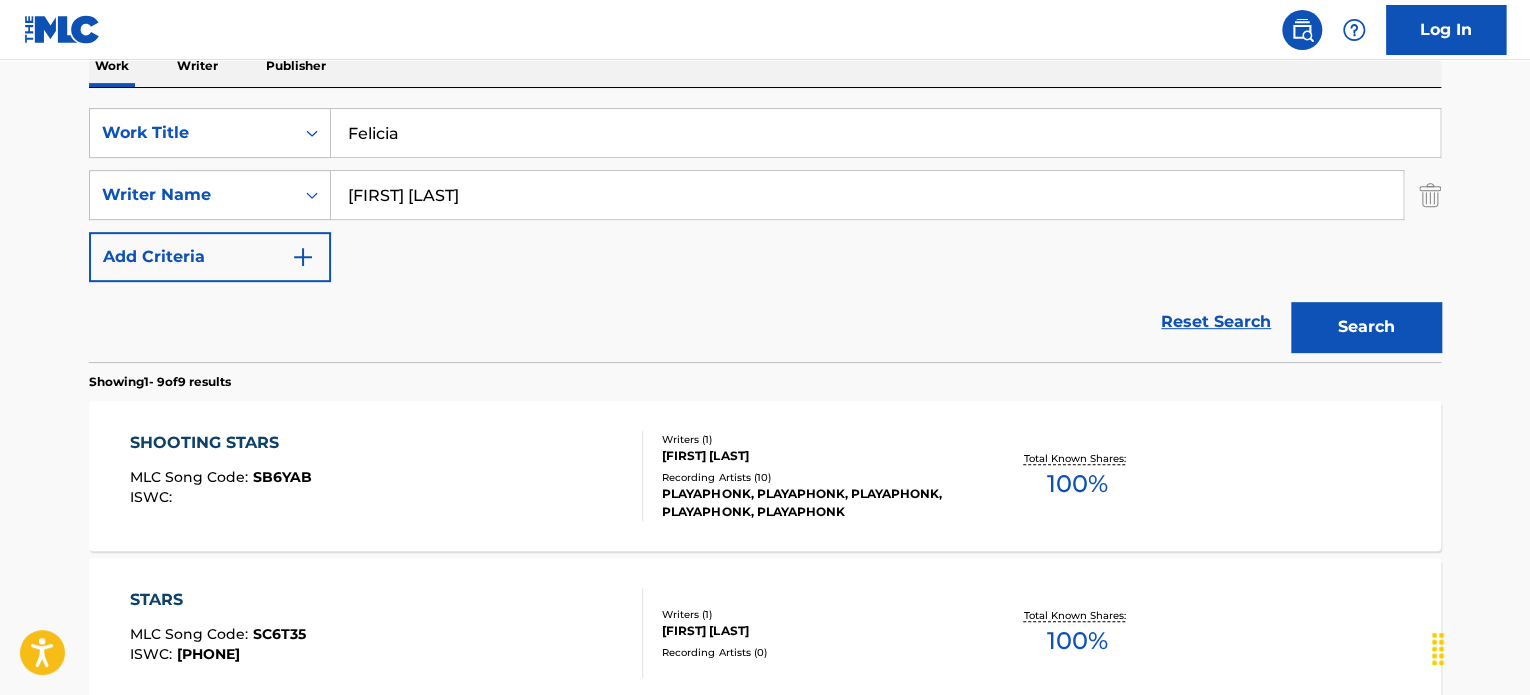 type on "[FIRST] [LAST]" 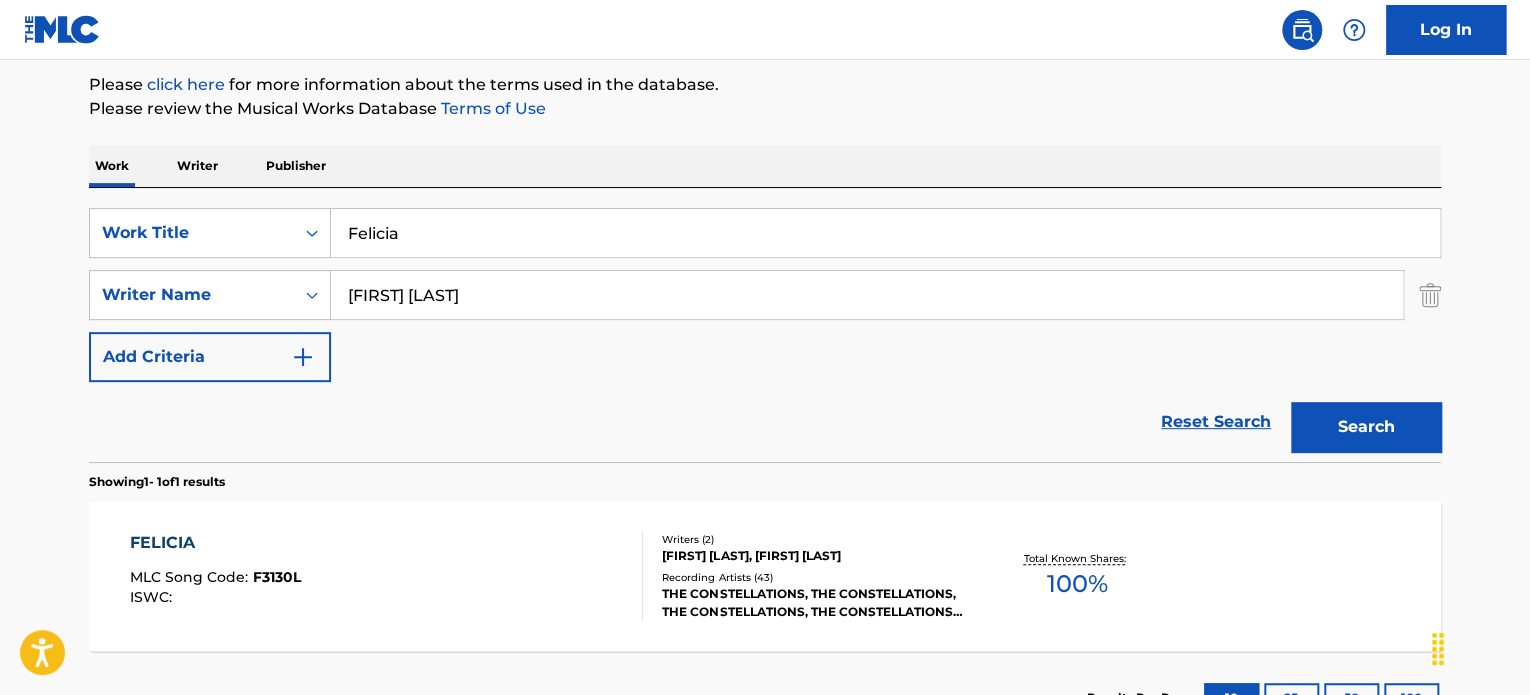 scroll, scrollTop: 337, scrollLeft: 0, axis: vertical 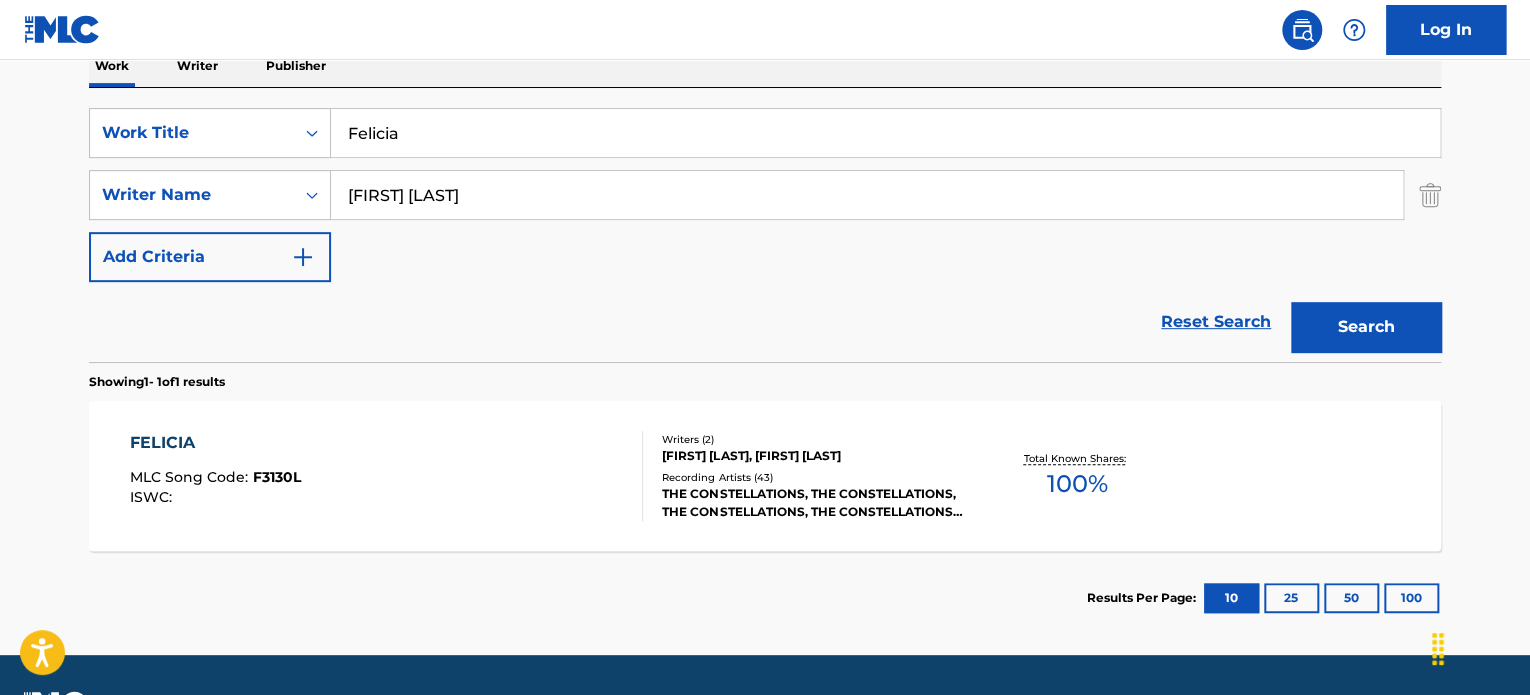 click on "FELICIA MLC Song Code : F3130L ISWC :" at bounding box center (387, 476) 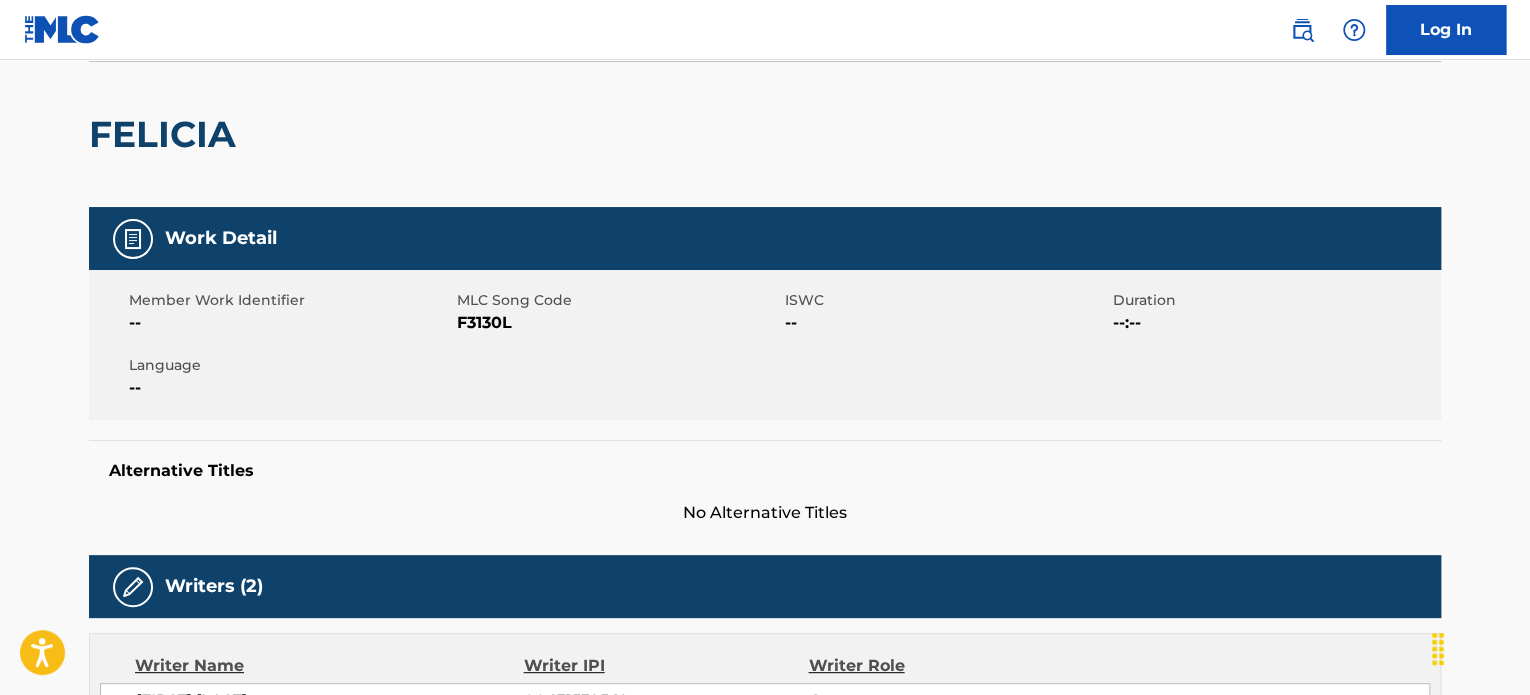 scroll, scrollTop: 0, scrollLeft: 0, axis: both 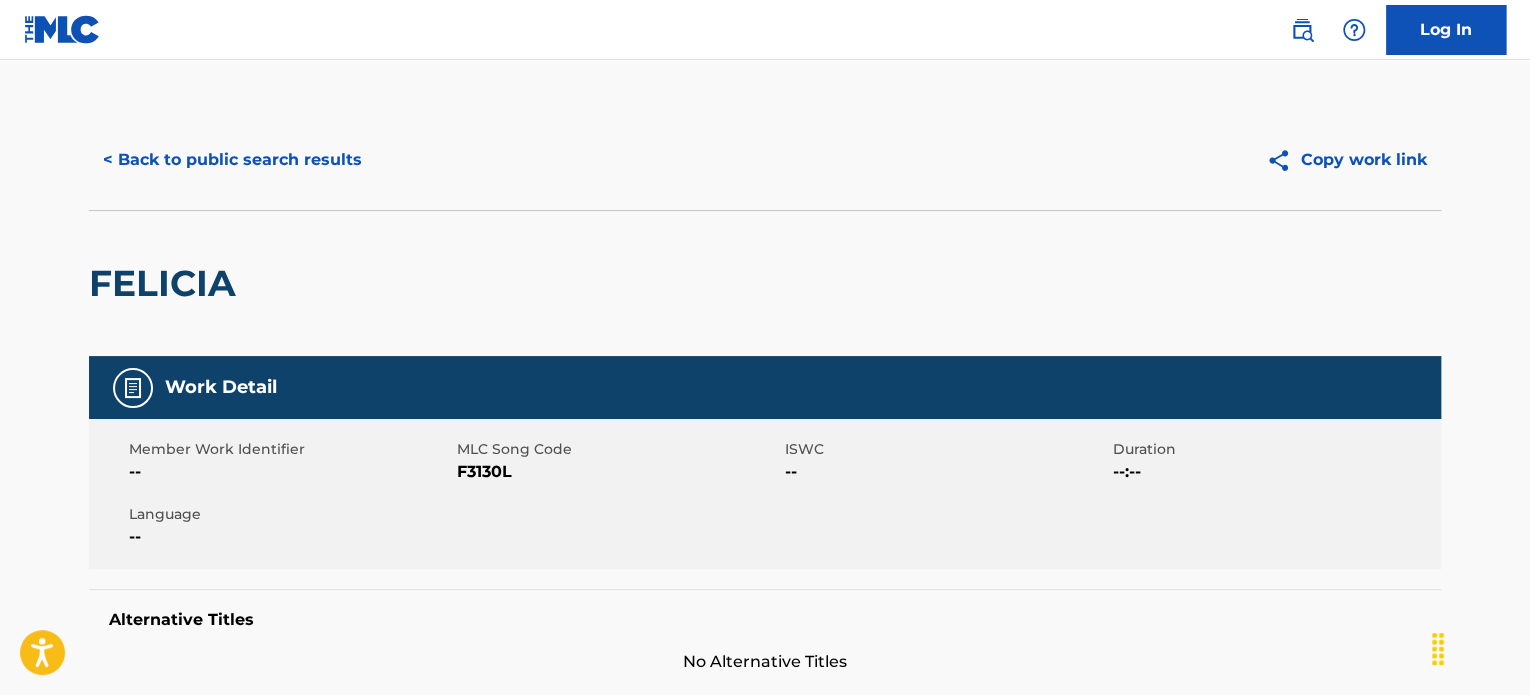 click on "< Back to public search results" at bounding box center [232, 160] 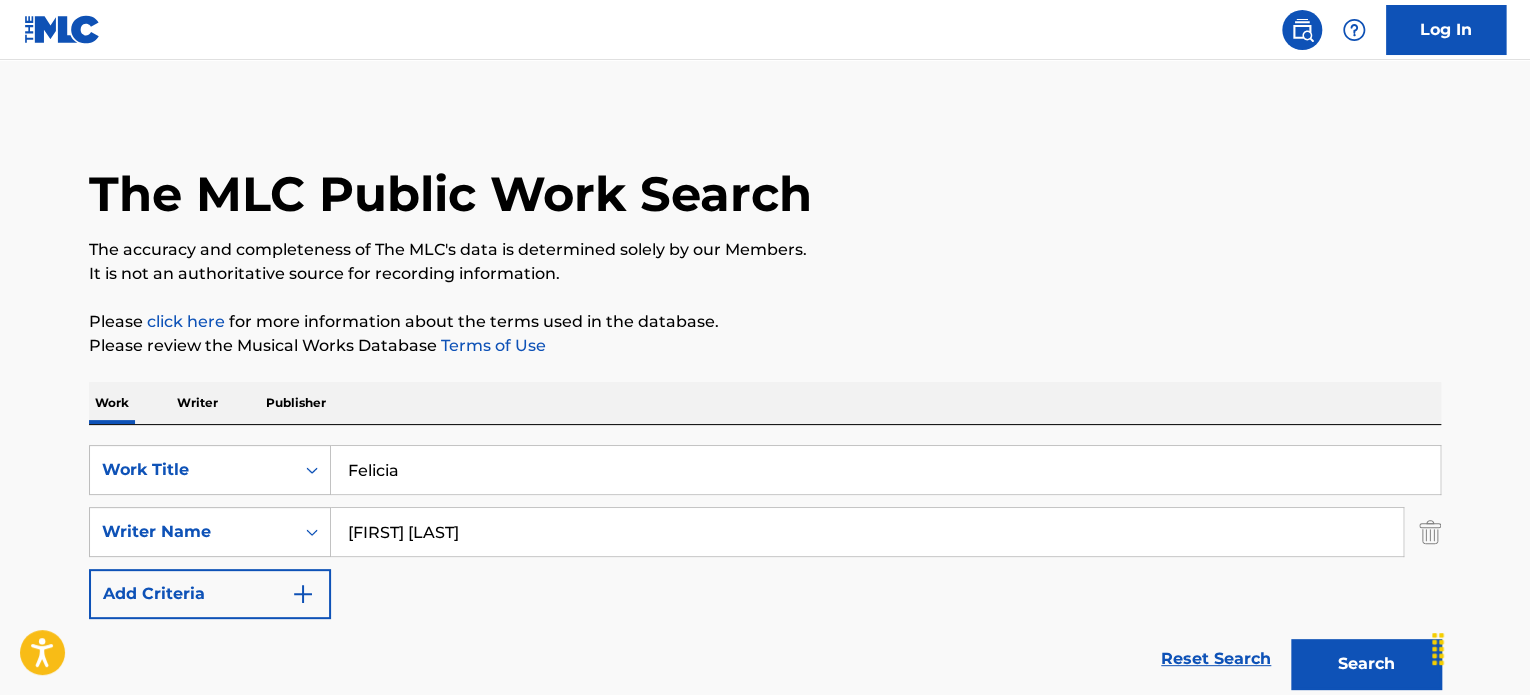 scroll, scrollTop: 278, scrollLeft: 0, axis: vertical 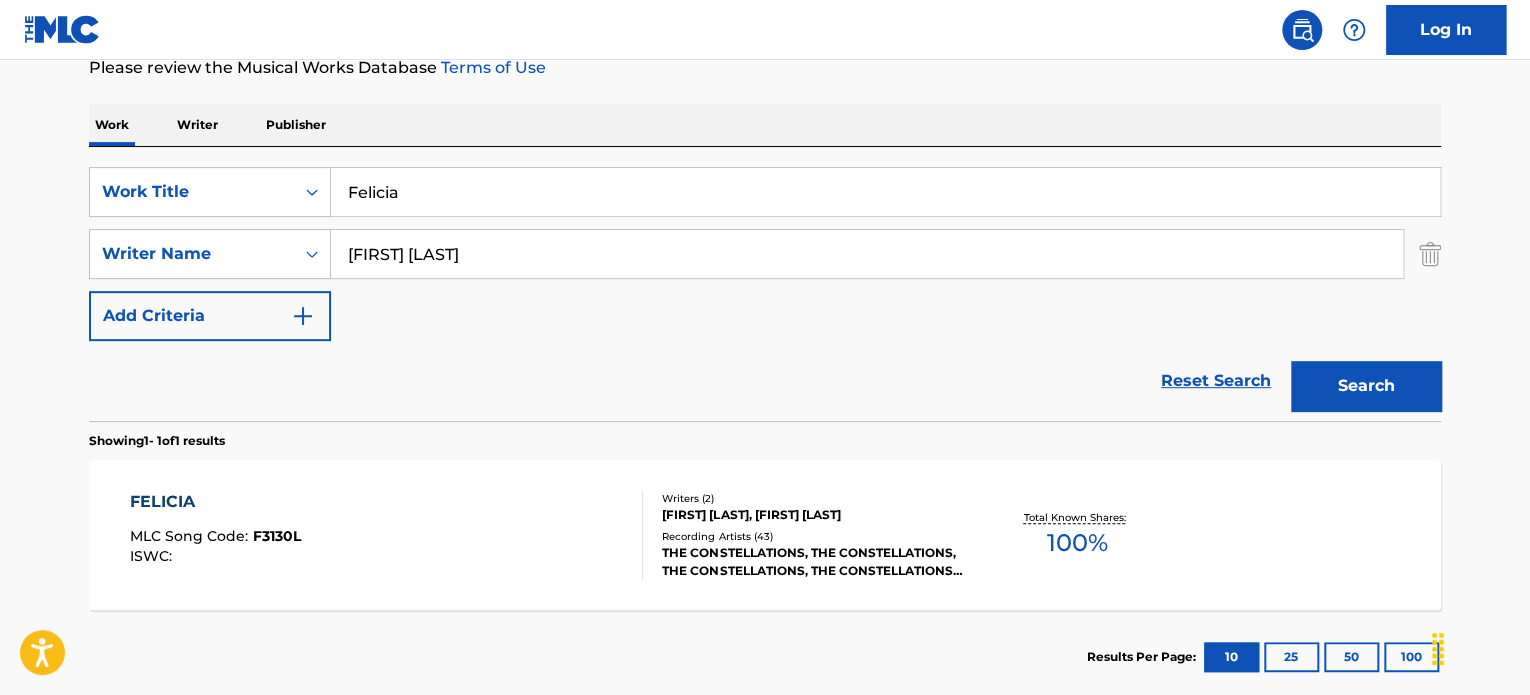 click on "Felicia" at bounding box center [885, 192] 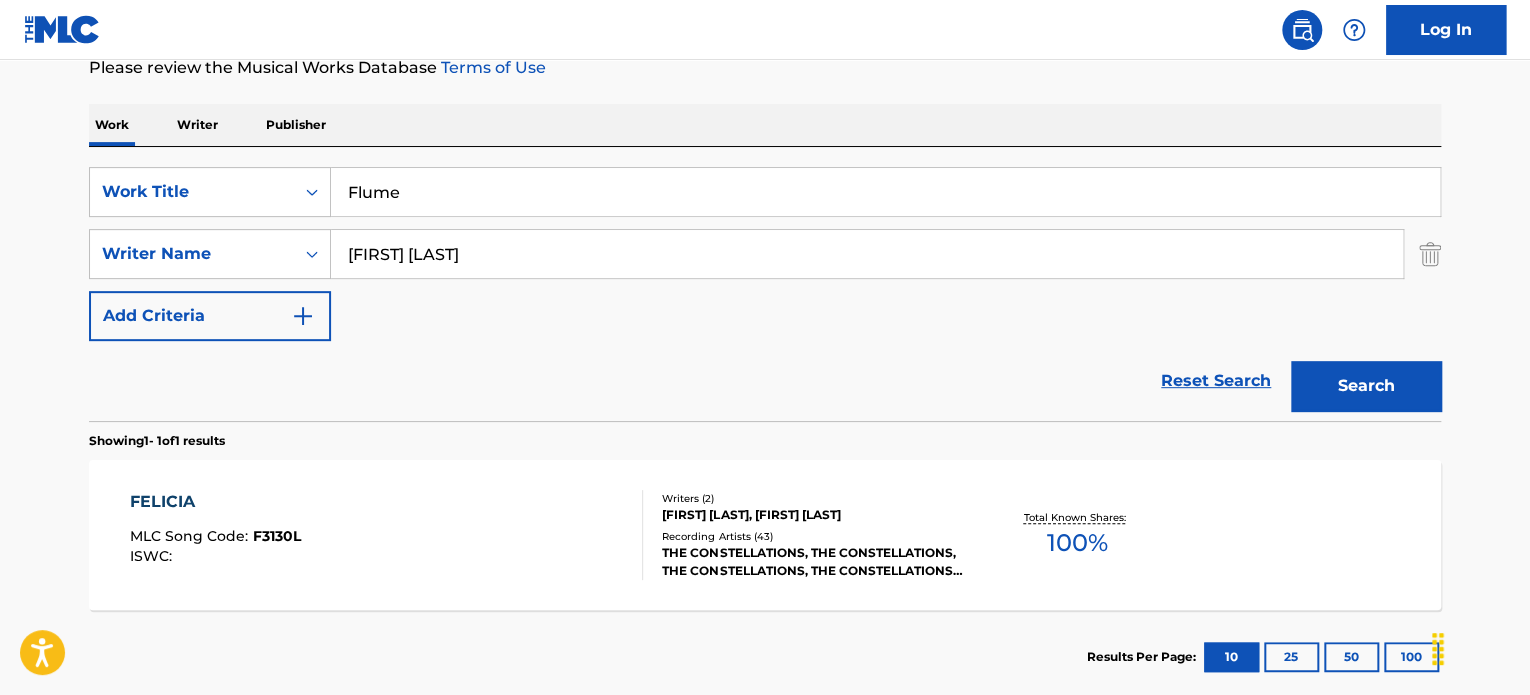 paste on "[LAST]" 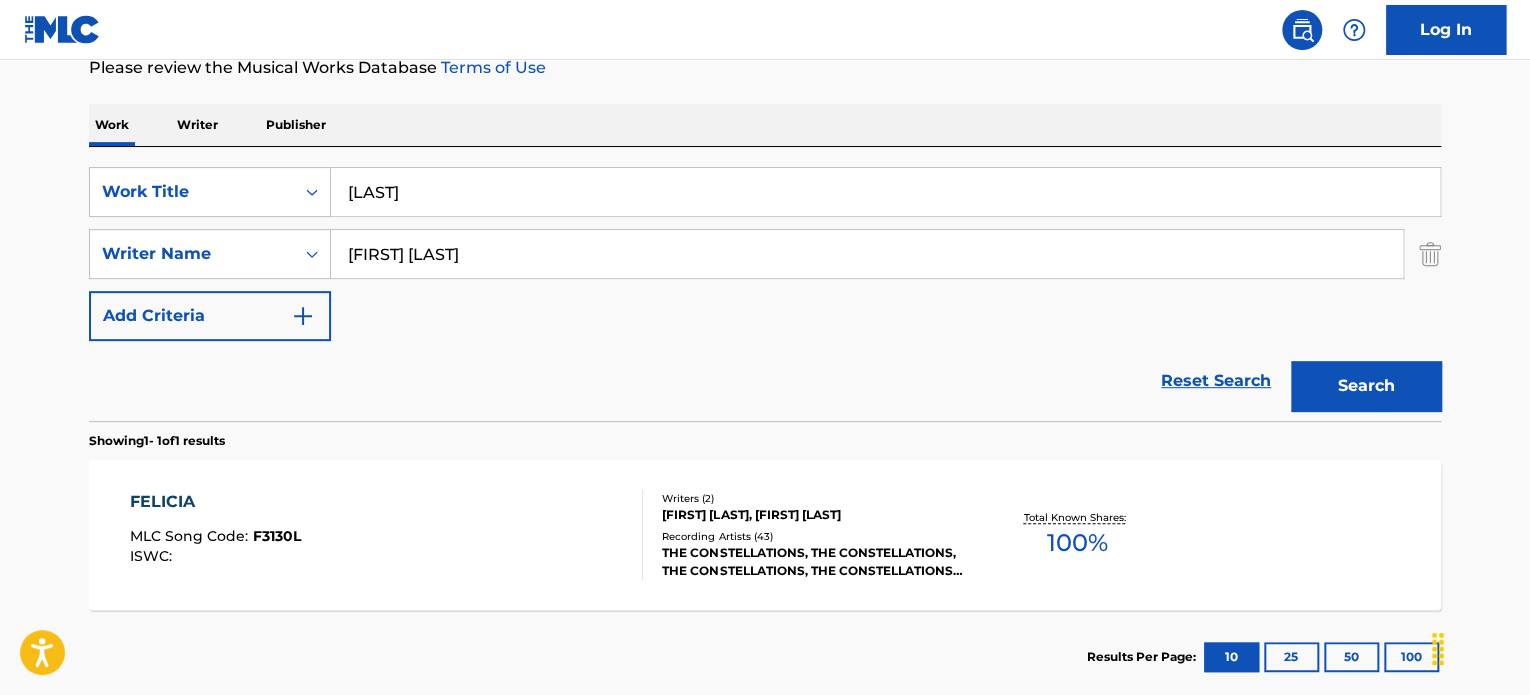 type on "Flume" 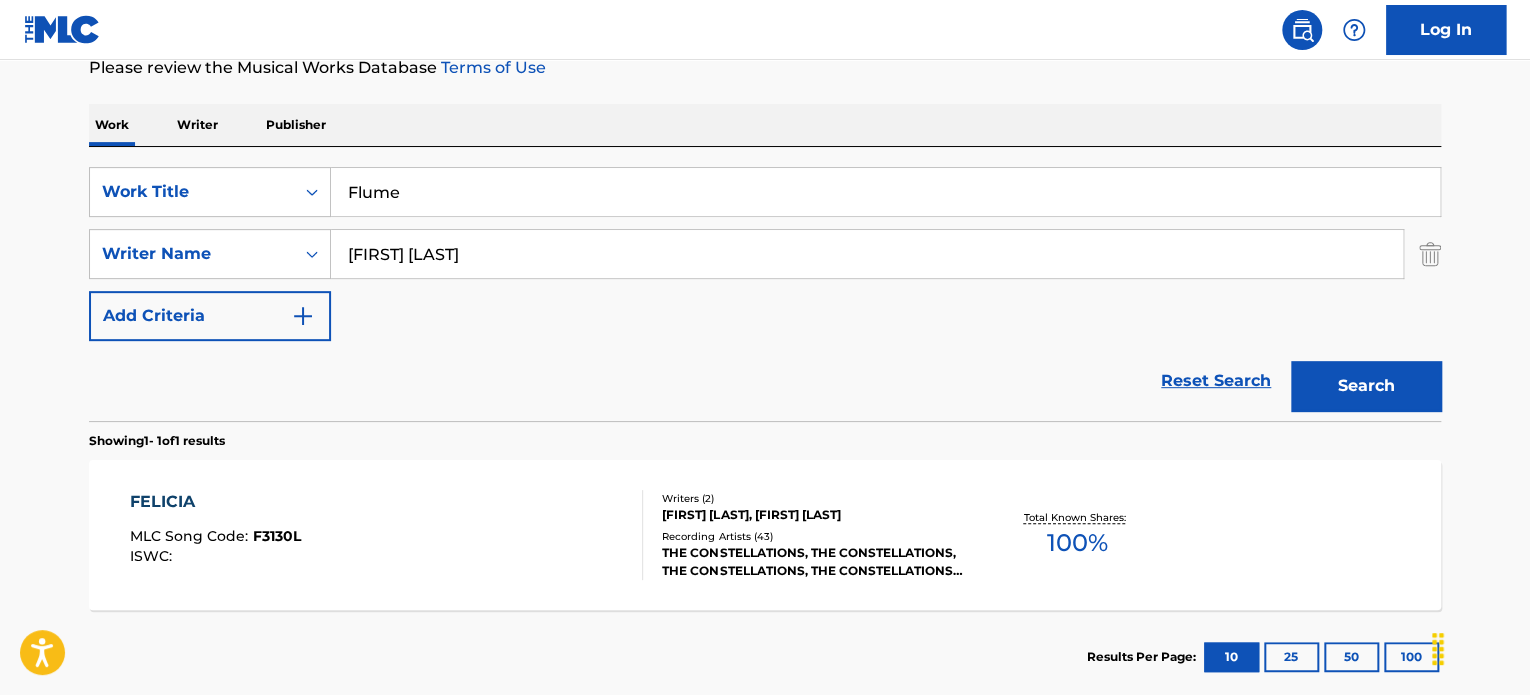 click on "[FIRST] [LAST]" at bounding box center [867, 254] 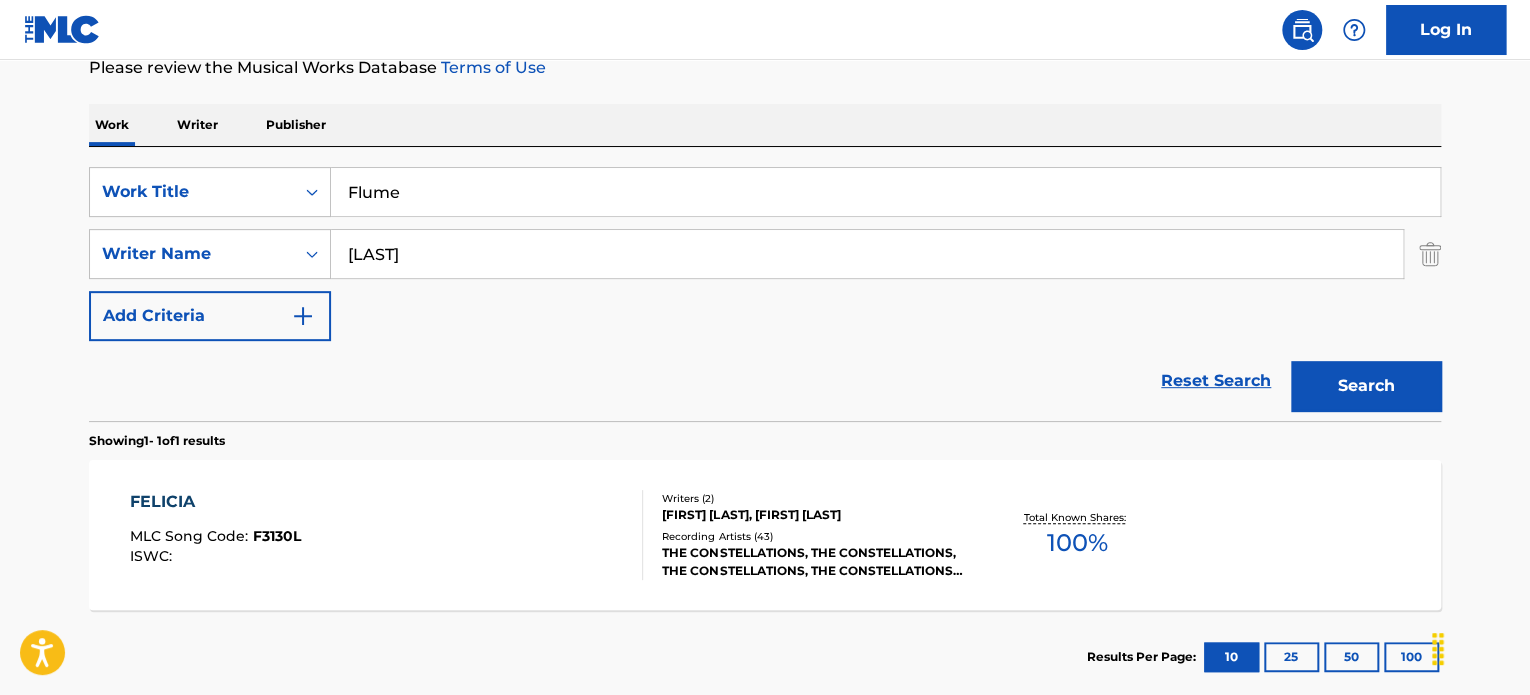 type on "[LAST]" 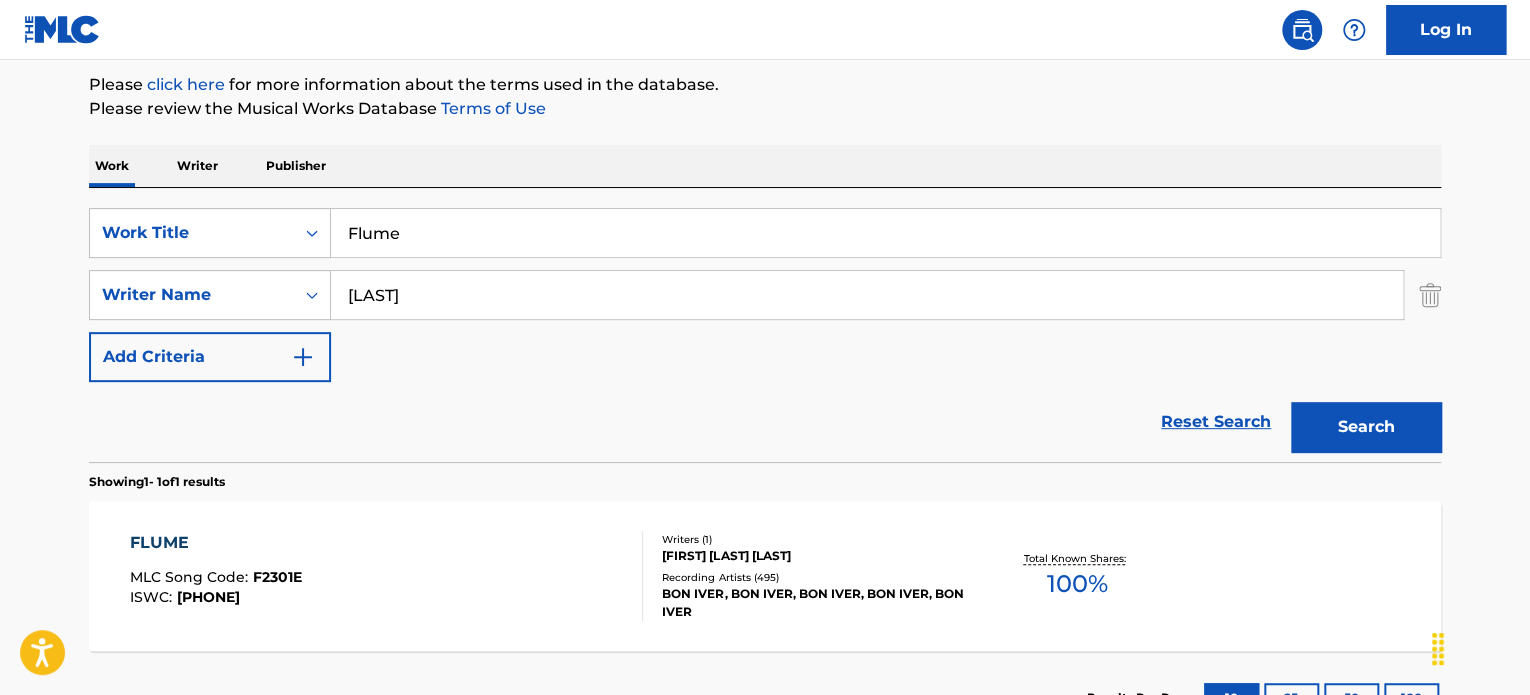 scroll, scrollTop: 278, scrollLeft: 0, axis: vertical 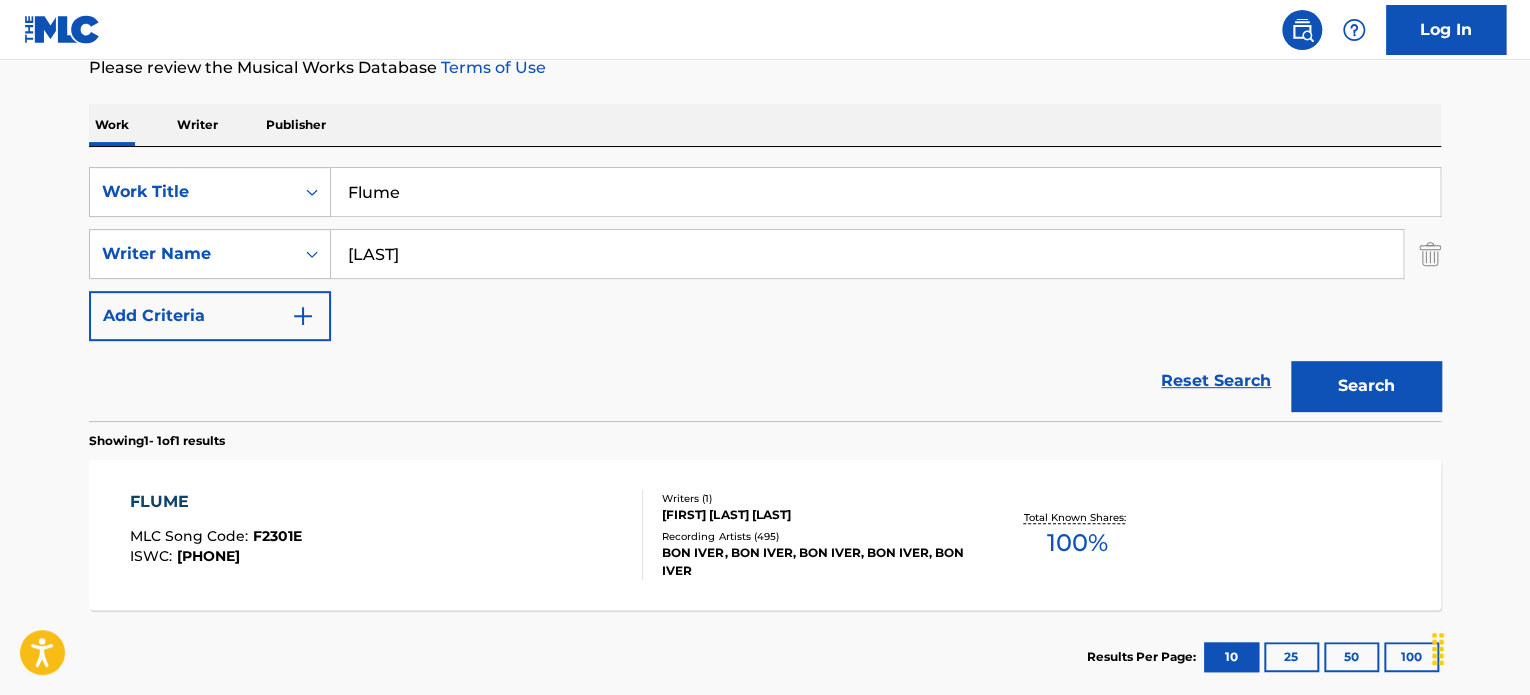 click on "FLUME MLC Song Code : F2301E ISWC : T9010066510" at bounding box center [387, 535] 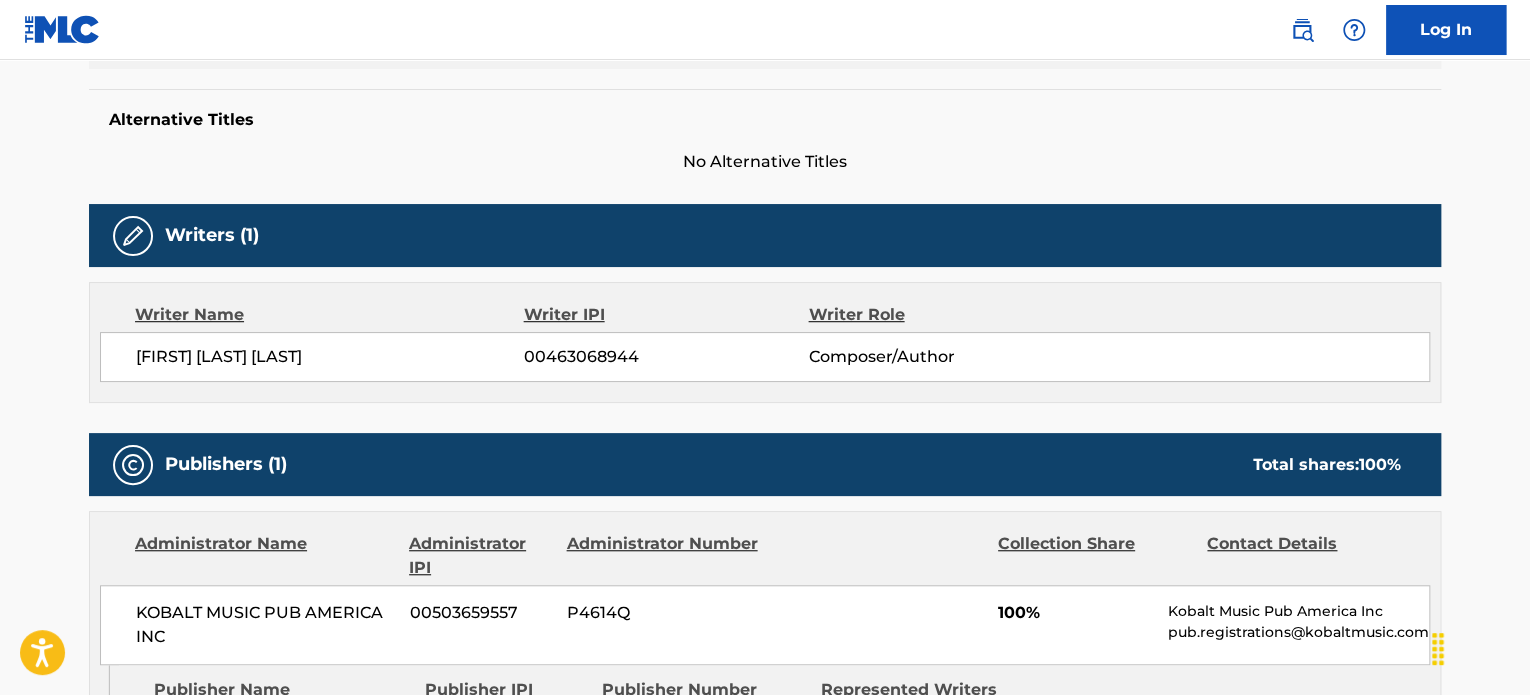 scroll, scrollTop: 100, scrollLeft: 0, axis: vertical 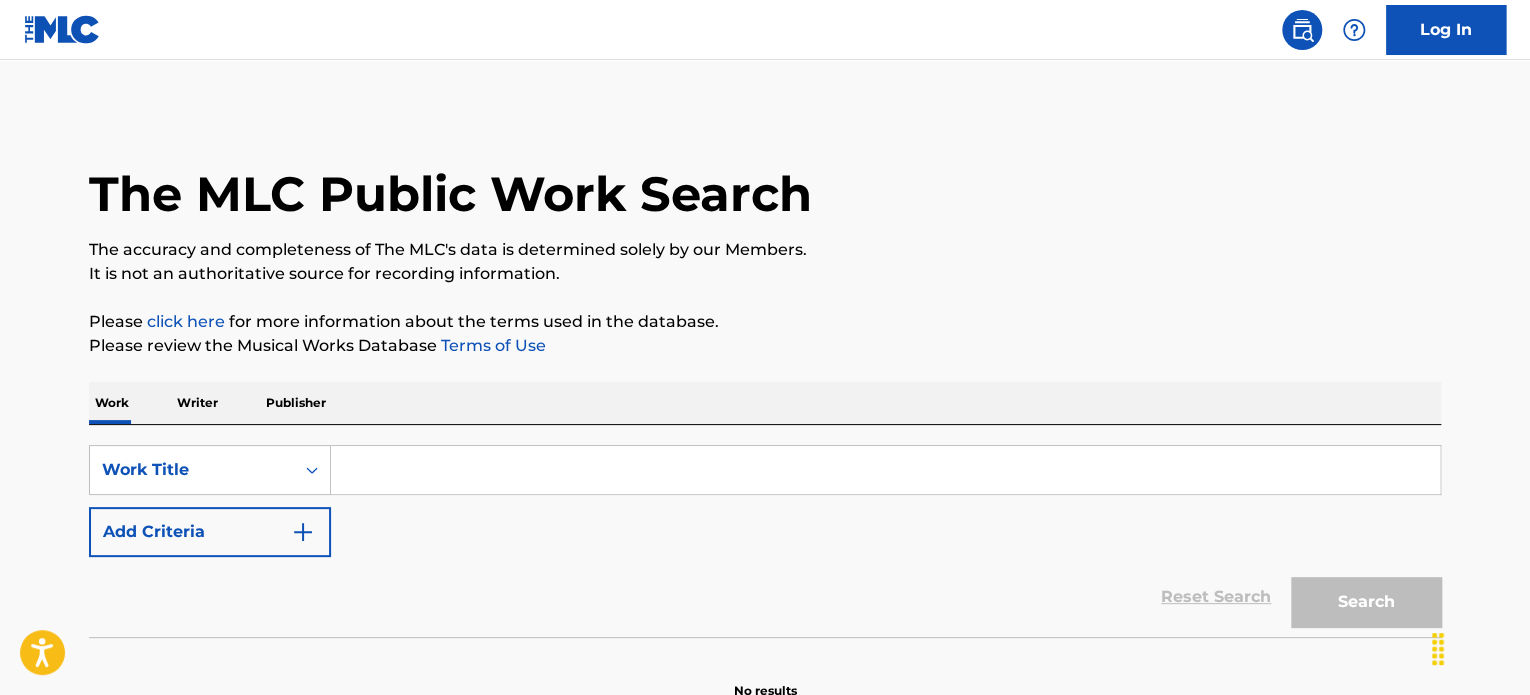 click at bounding box center (885, 470) 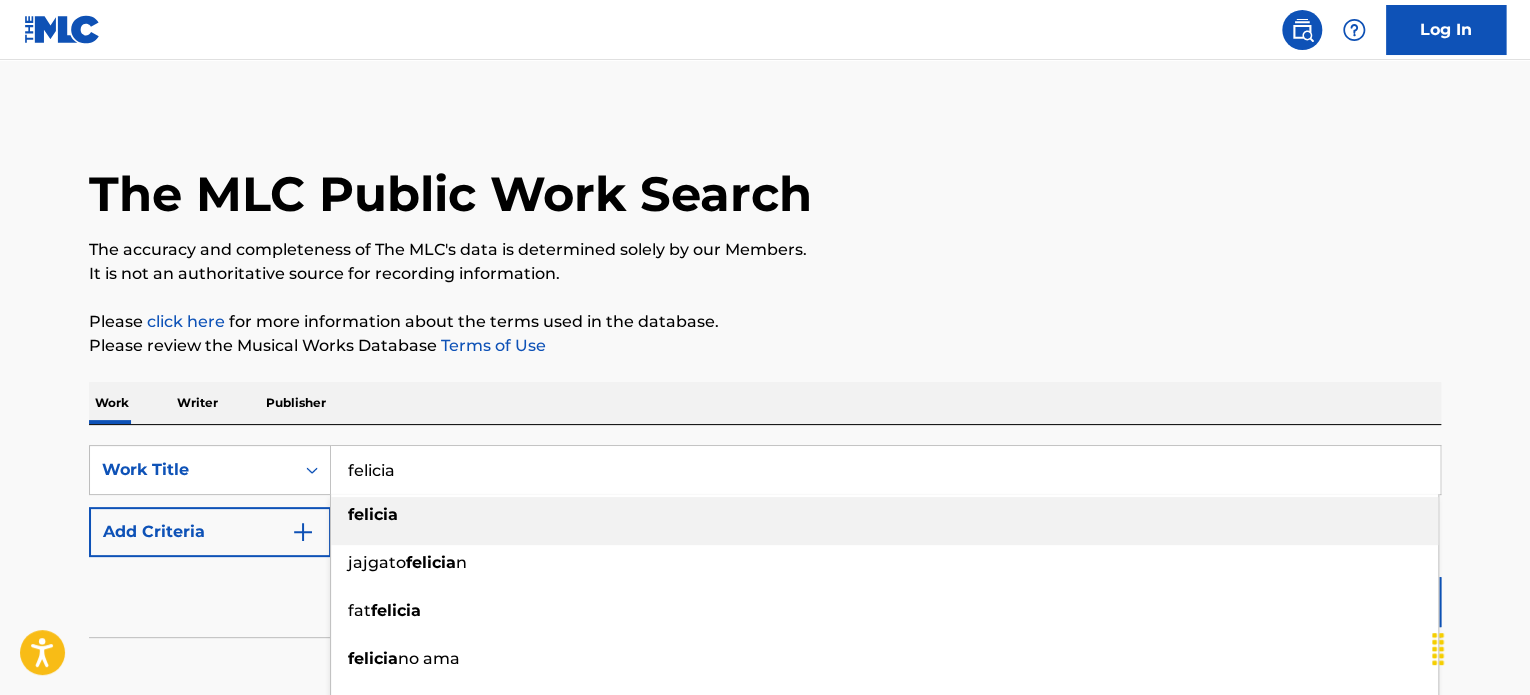 type on "felicia" 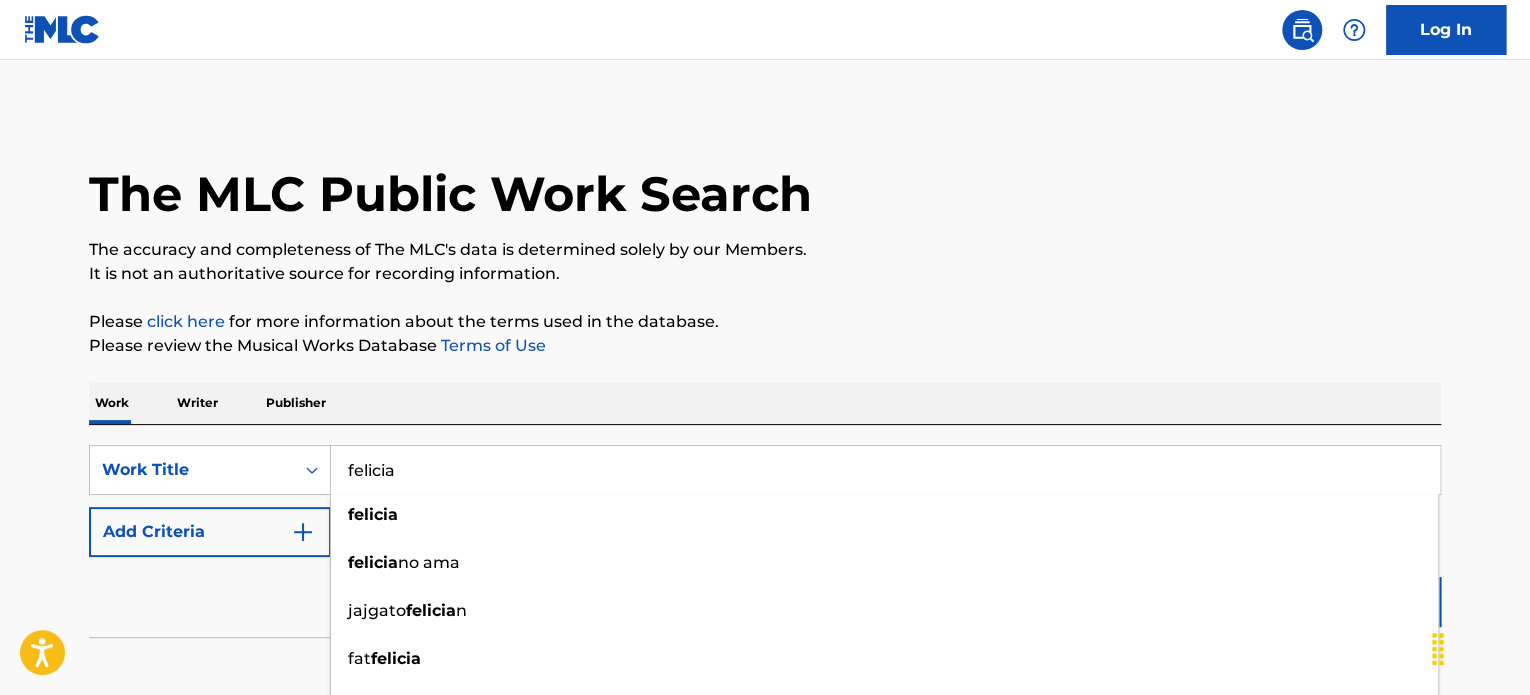 click on "Add Criteria" at bounding box center [210, 532] 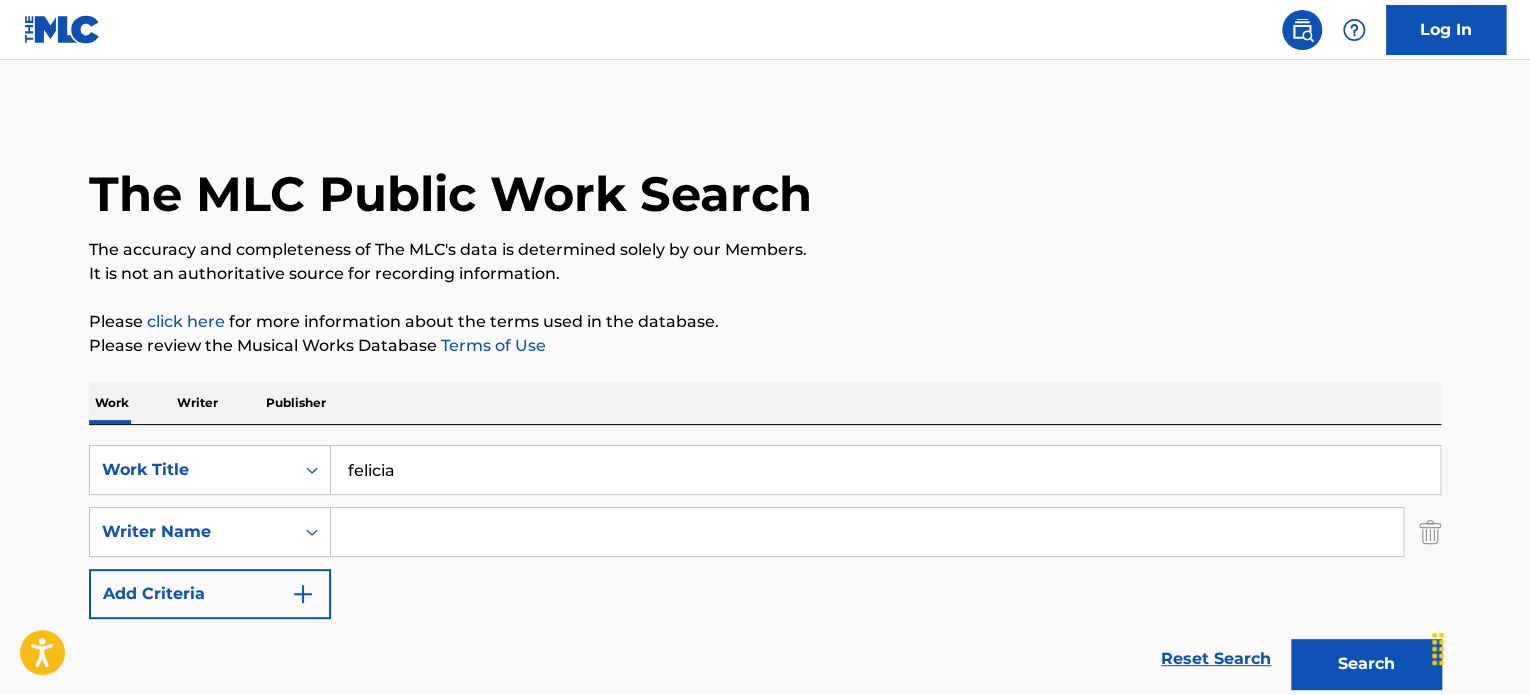 click at bounding box center [867, 532] 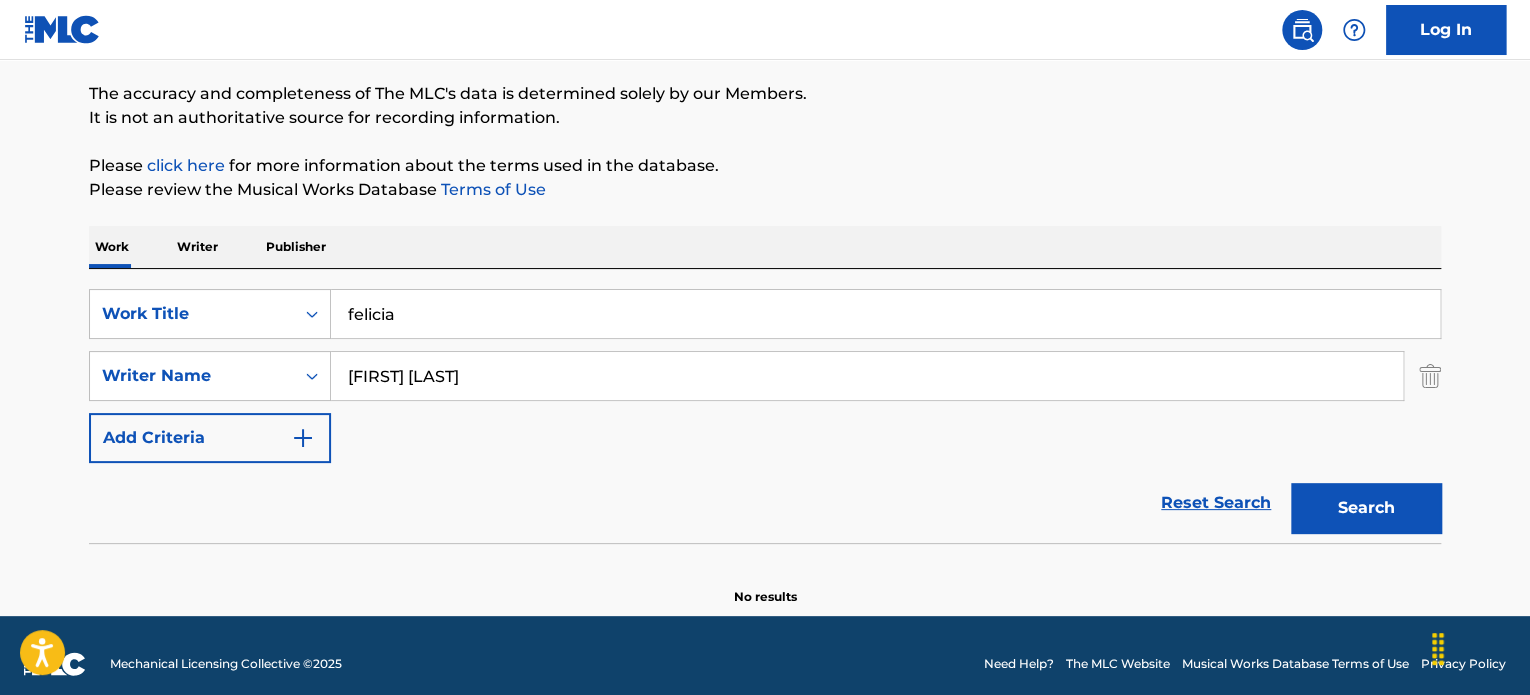 scroll, scrollTop: 172, scrollLeft: 0, axis: vertical 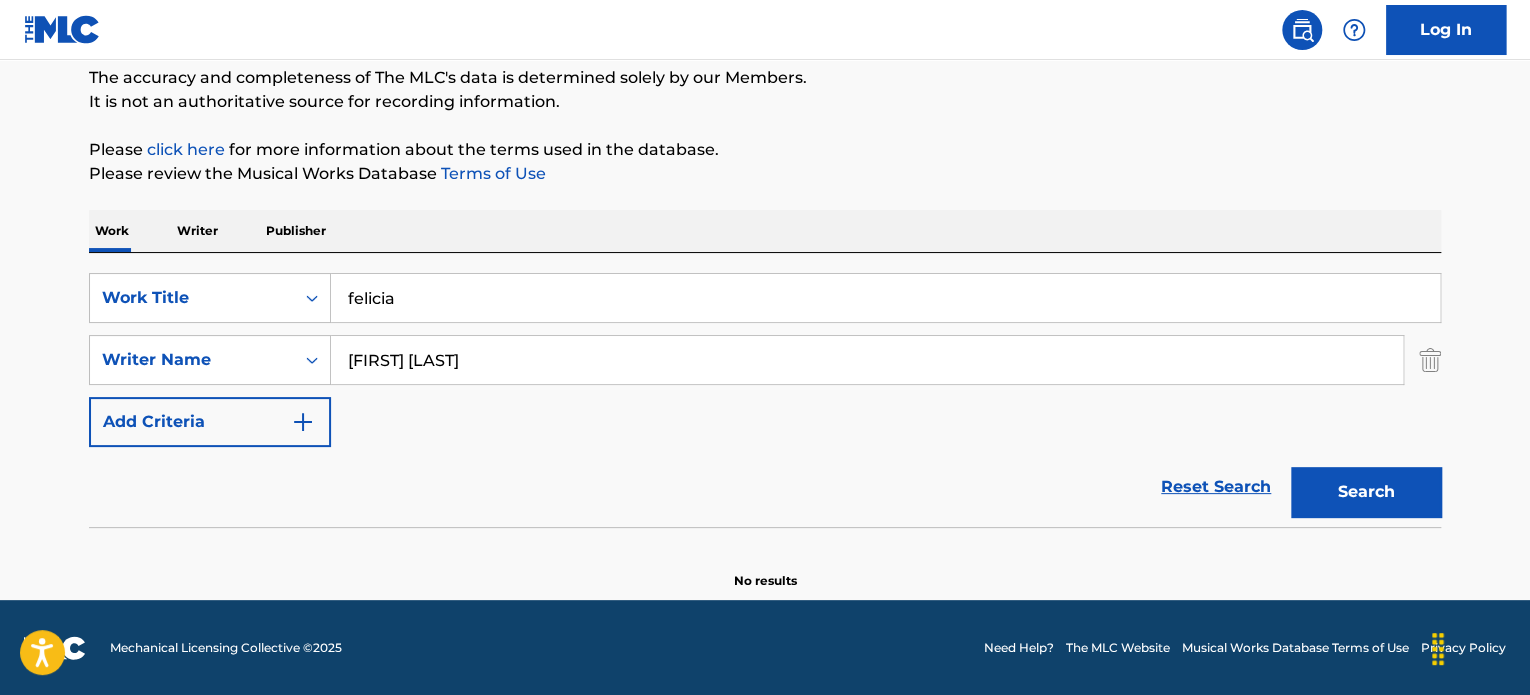 type on "[FIRST] [LAST]" 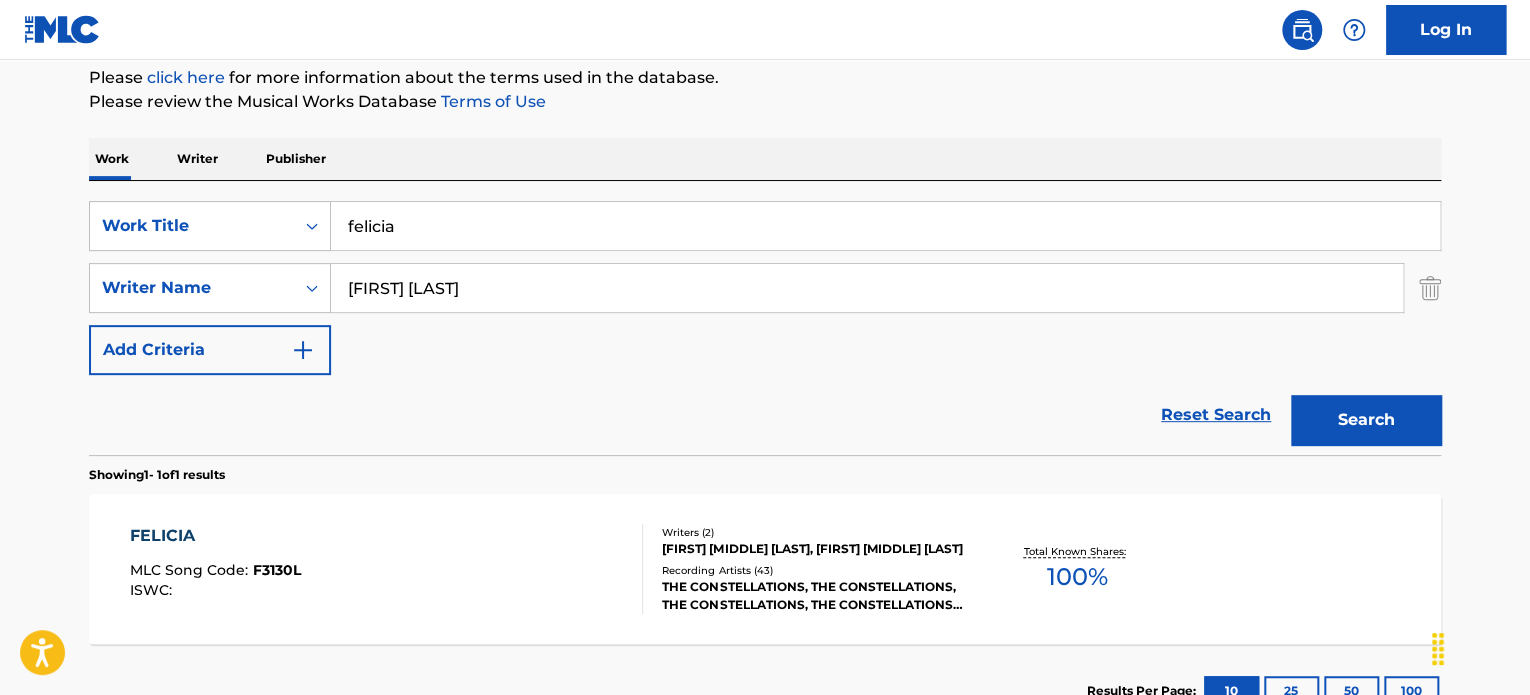 scroll, scrollTop: 372, scrollLeft: 0, axis: vertical 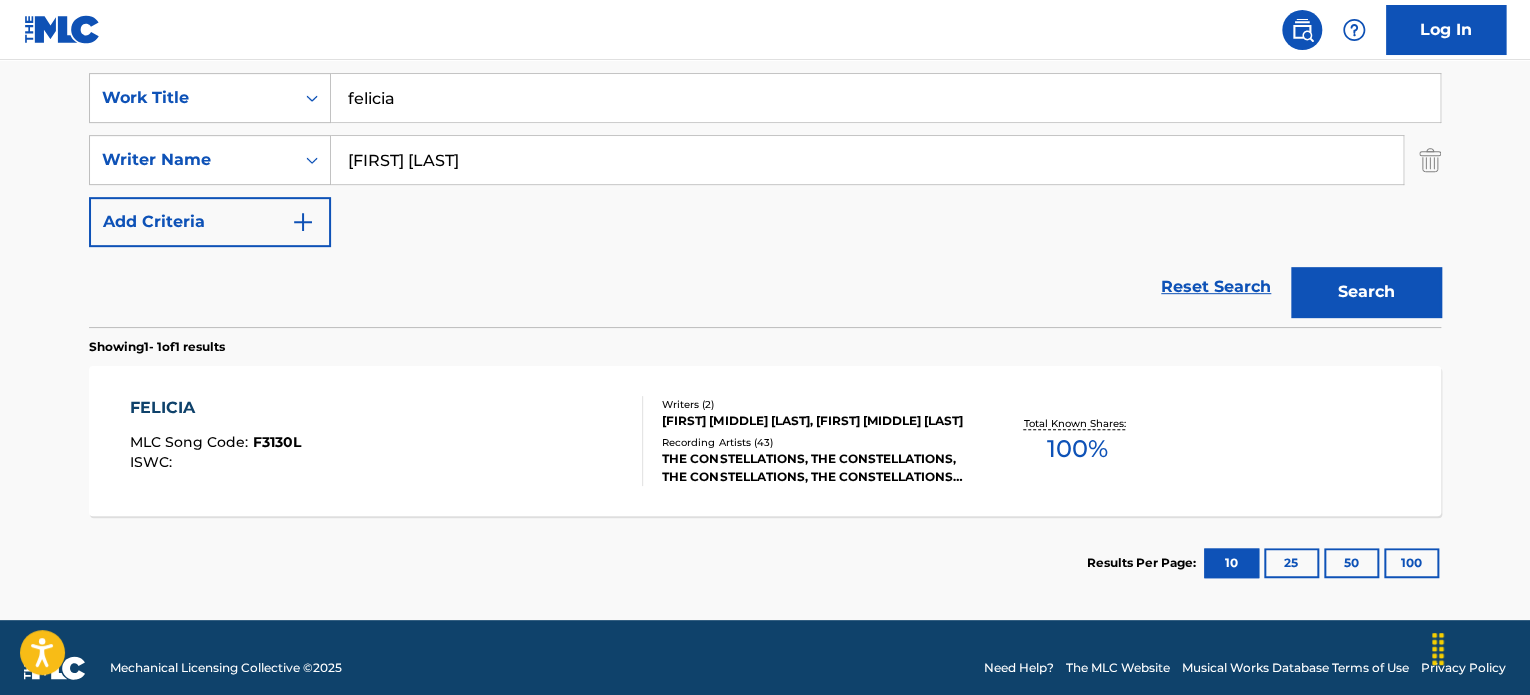 click on "FELICIA MLC Song Code : F3130L ISWC :" at bounding box center (387, 441) 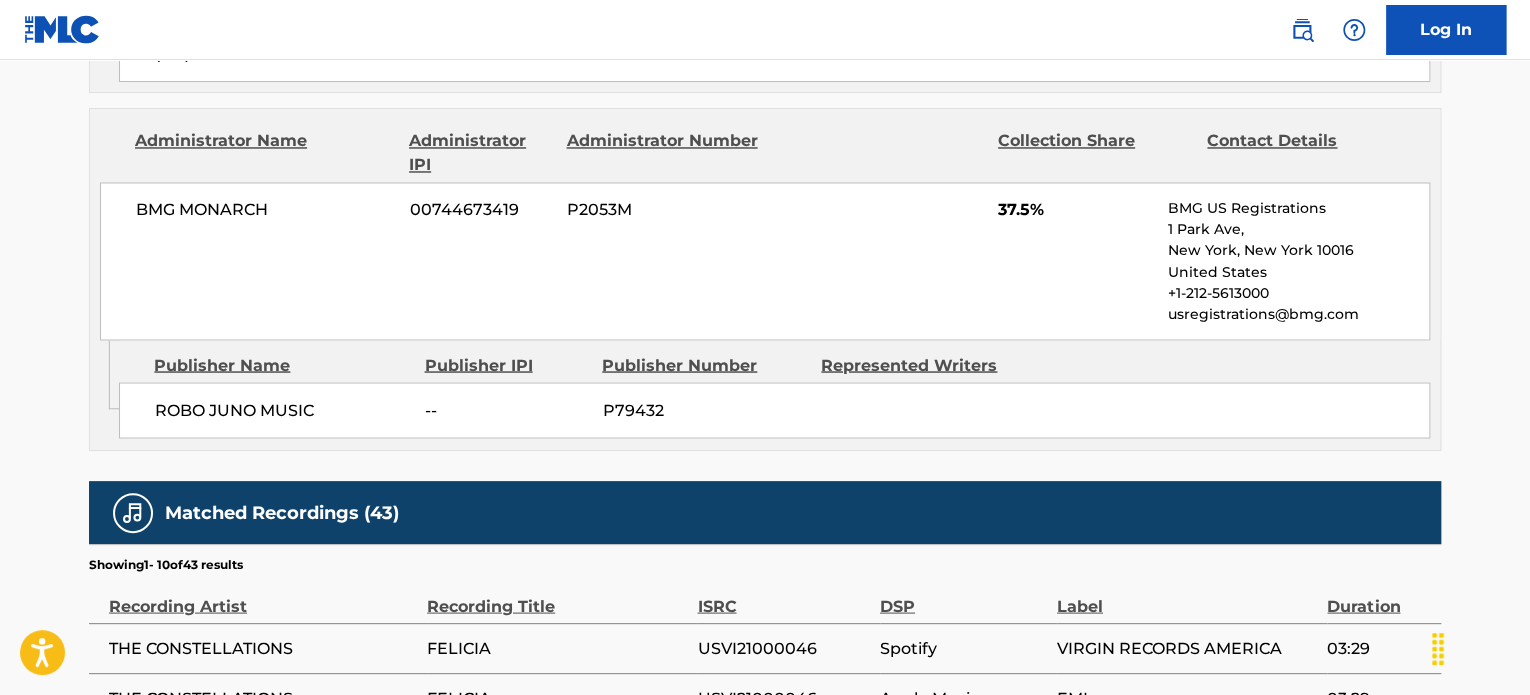 scroll, scrollTop: 1200, scrollLeft: 0, axis: vertical 